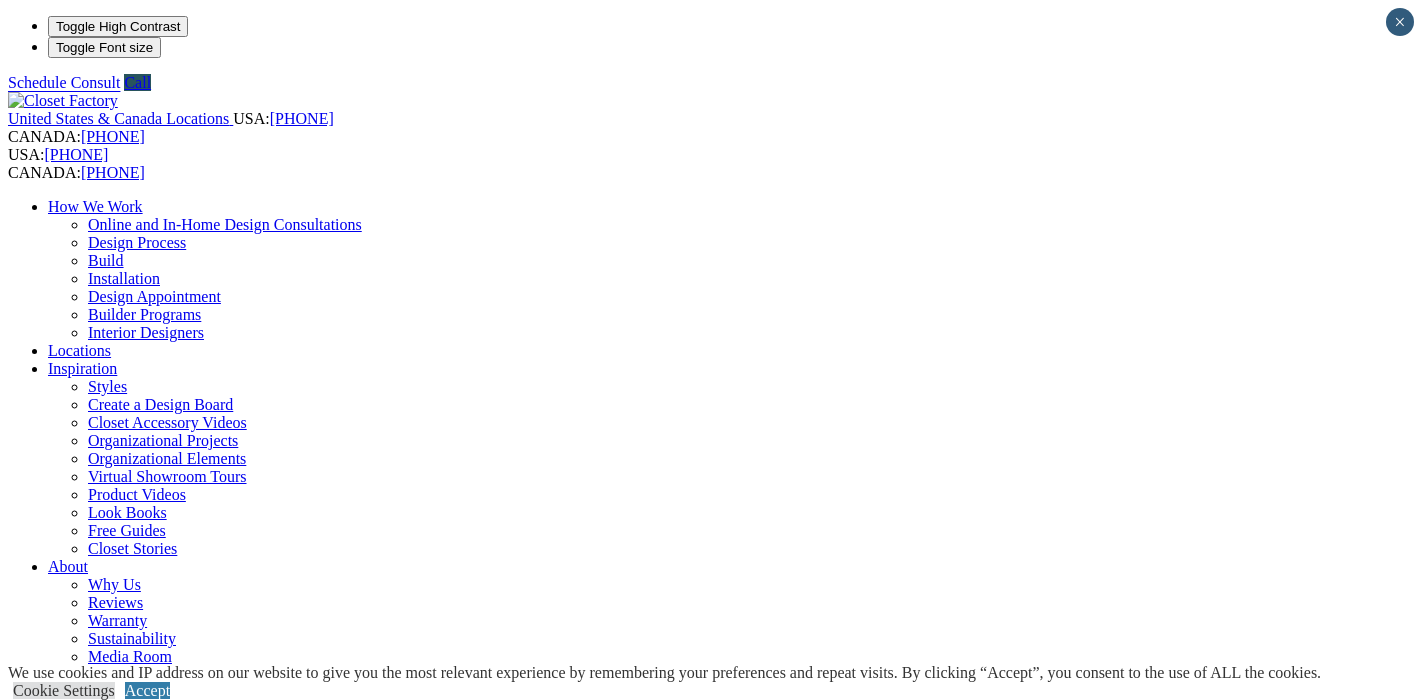 scroll, scrollTop: 0, scrollLeft: 0, axis: both 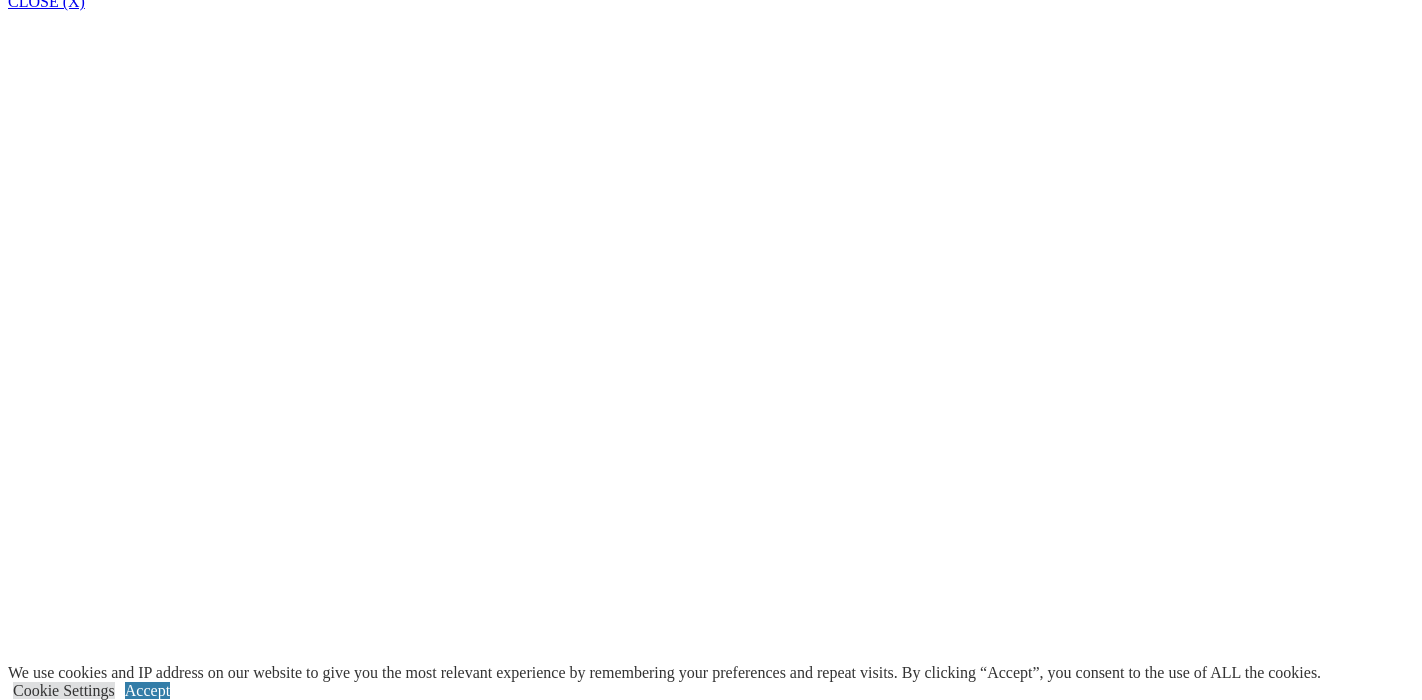 click on "Home Office" at bounding box center [90, 6073] 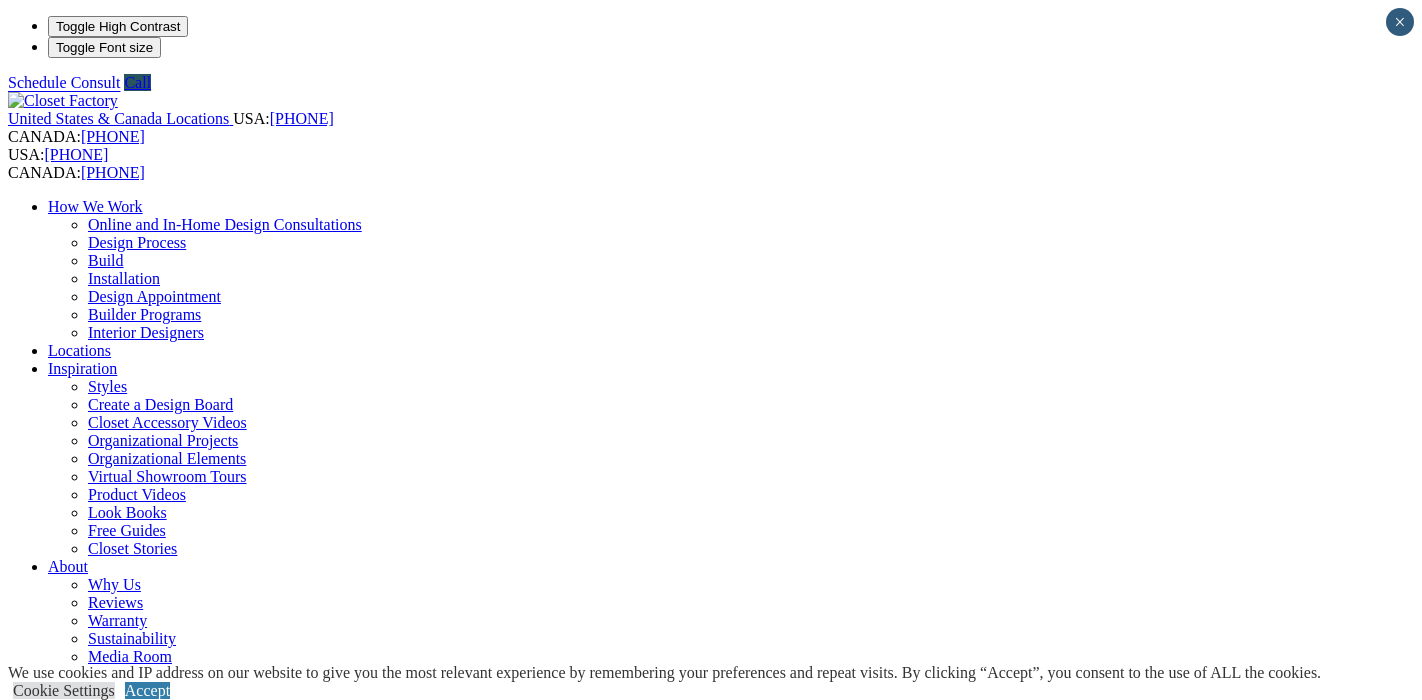 scroll, scrollTop: 0, scrollLeft: 0, axis: both 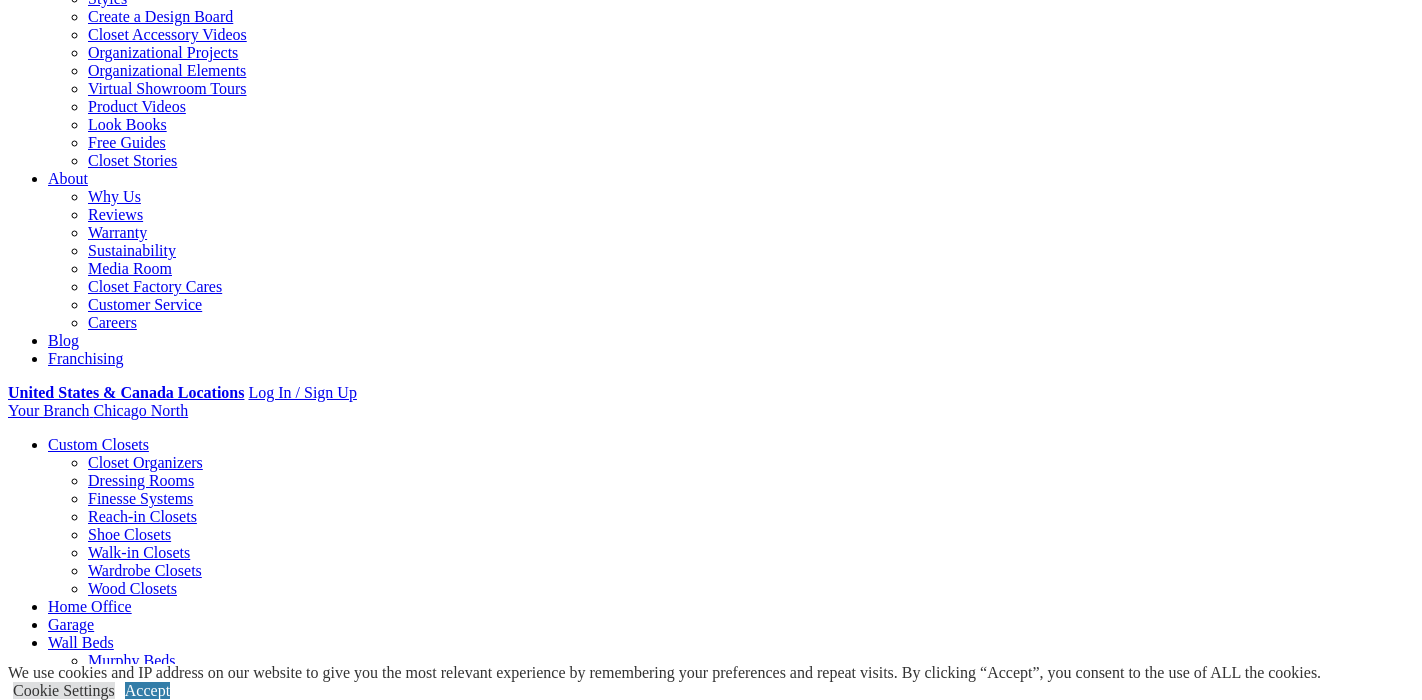 click on "Gallery" at bounding box center [111, 2099] 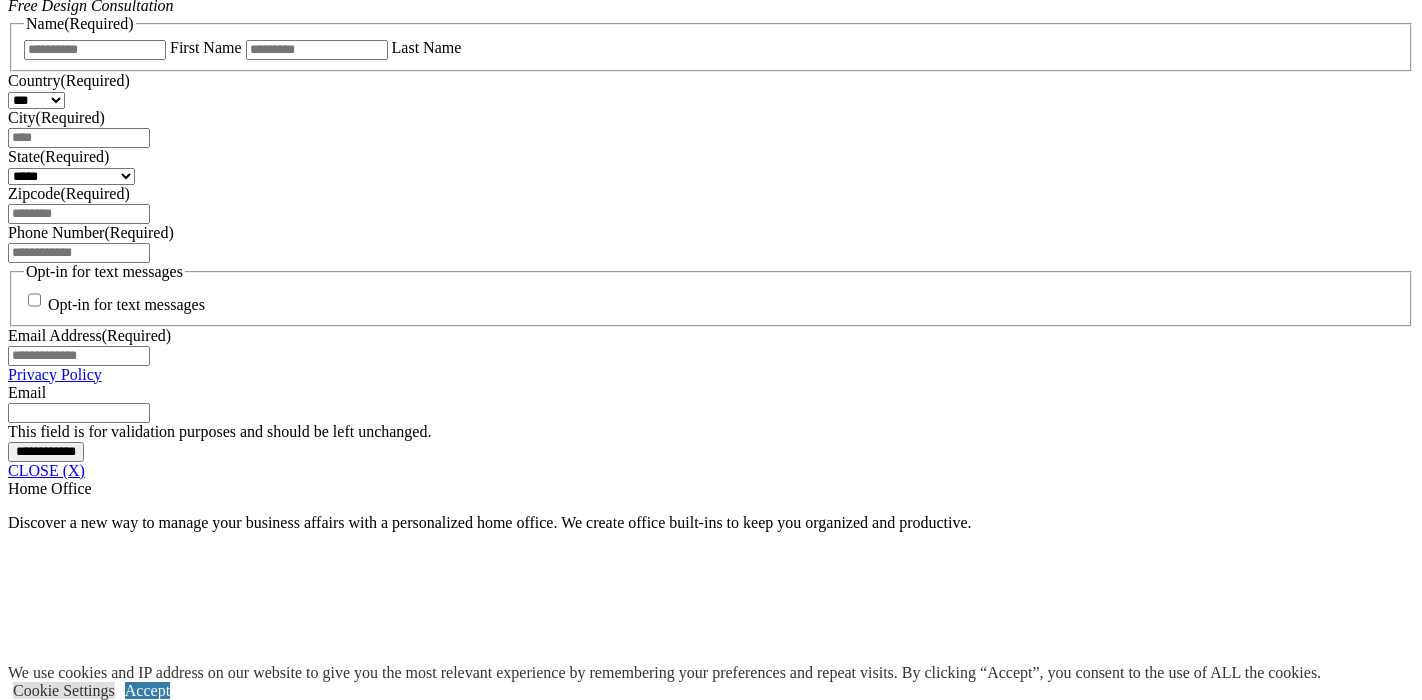 scroll, scrollTop: 1384, scrollLeft: 0, axis: vertical 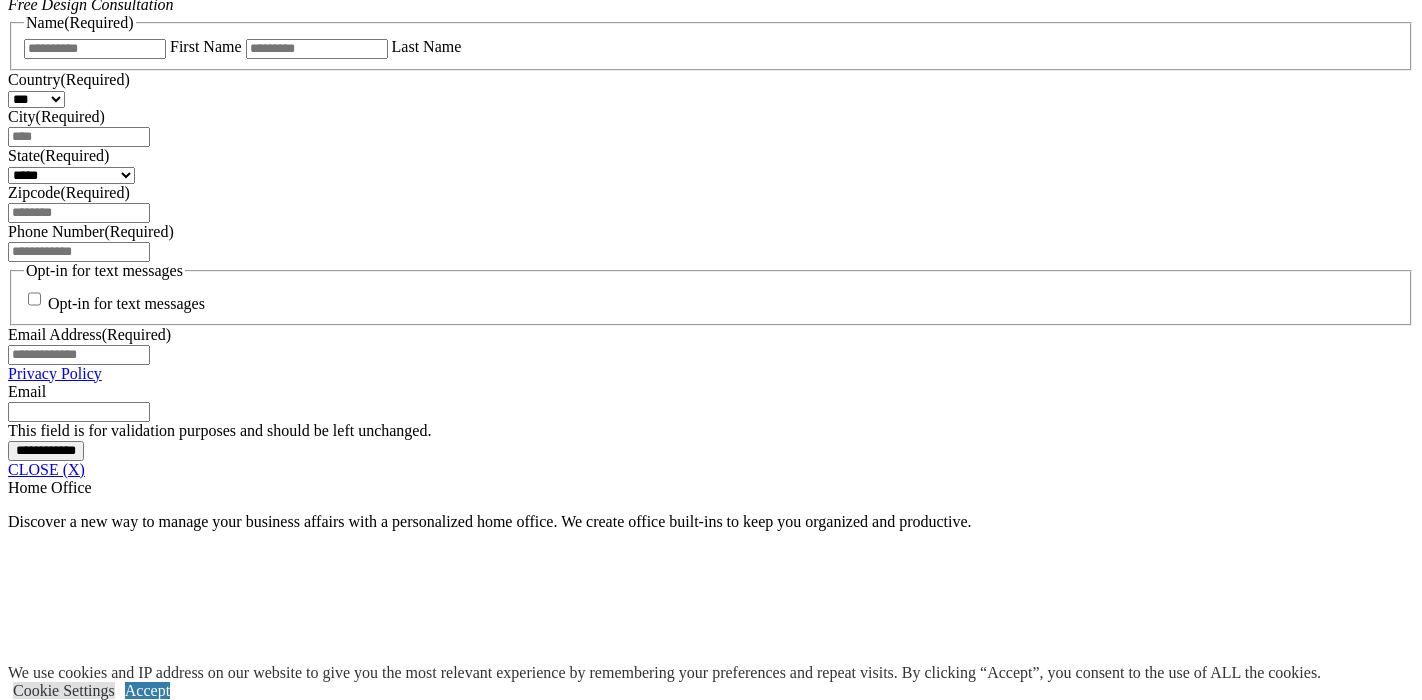click at bounding box center [145, 2171] 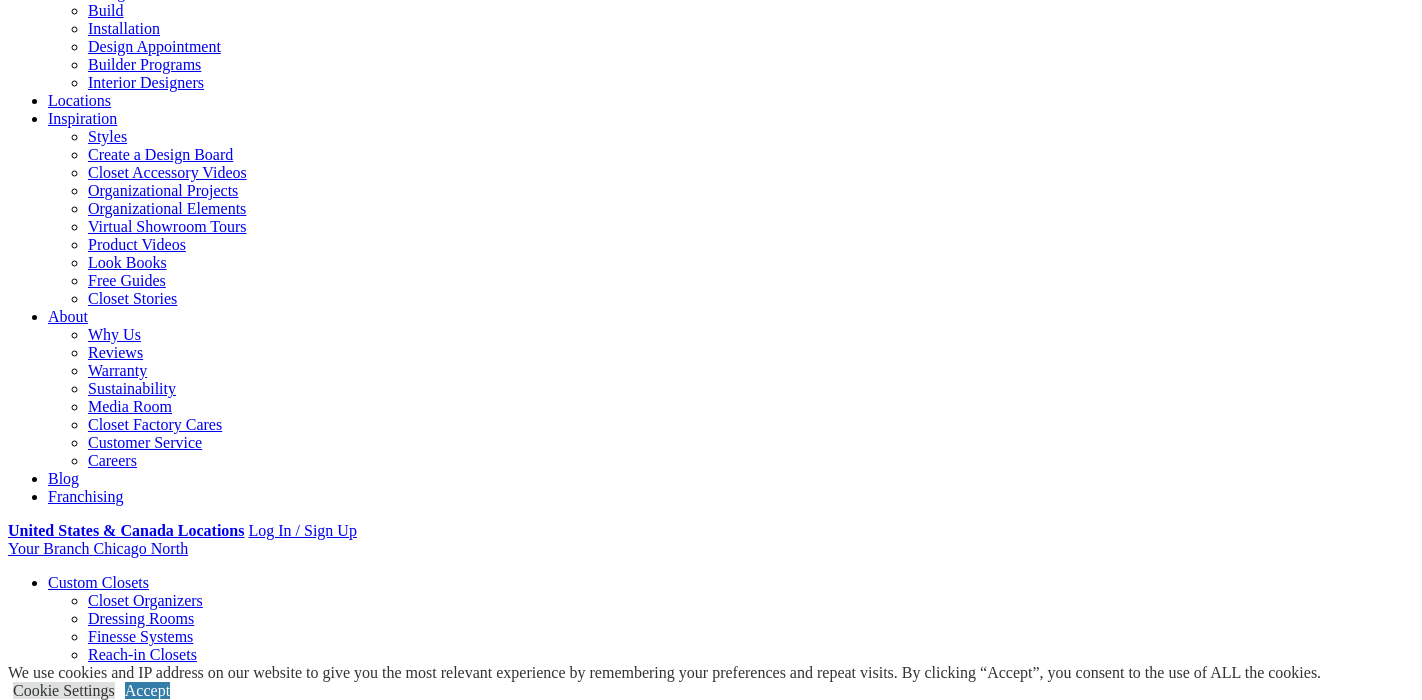 scroll, scrollTop: 0, scrollLeft: 0, axis: both 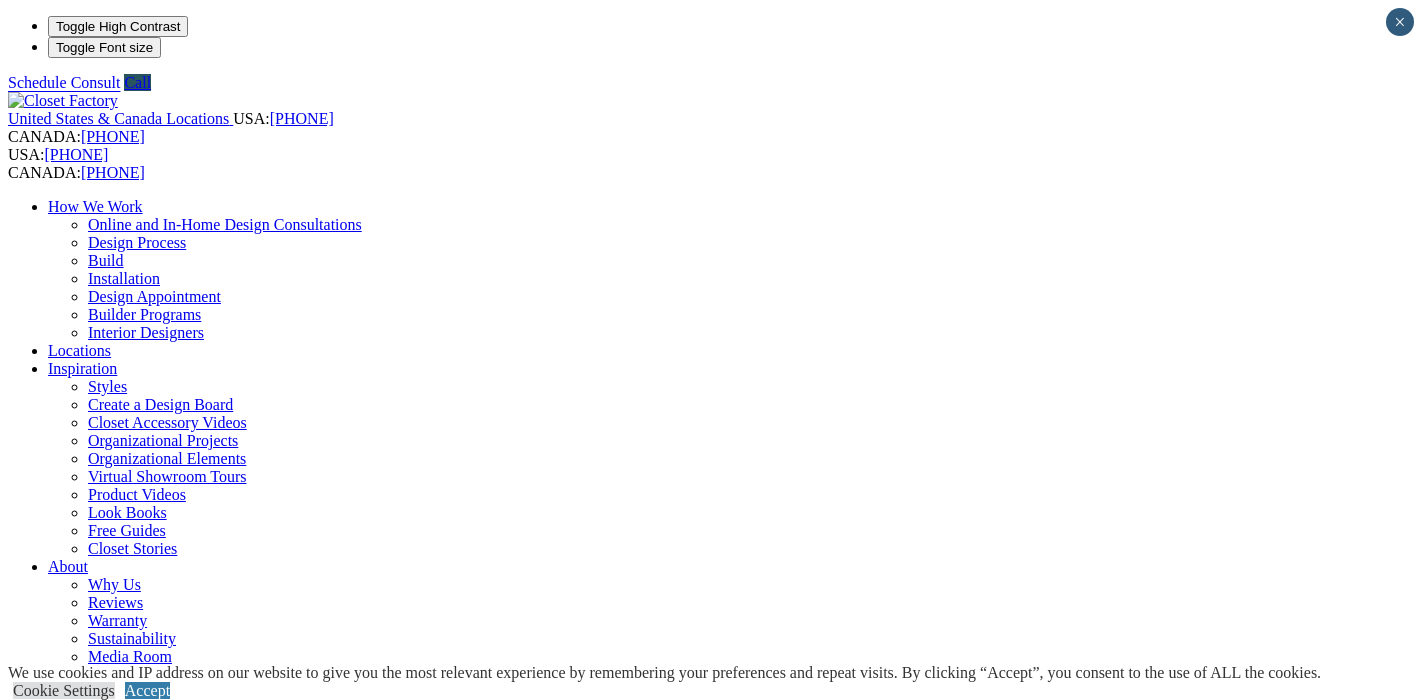 click on "Build" at bounding box center (106, 260) 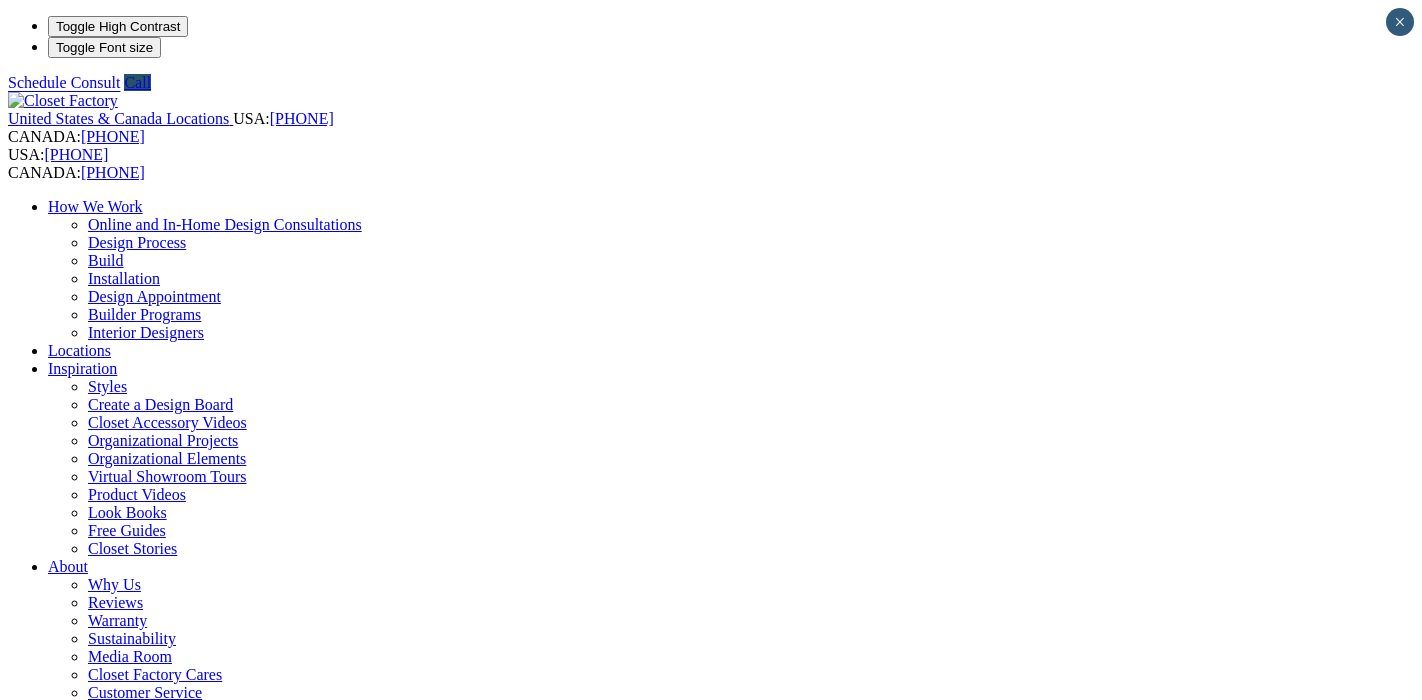 scroll, scrollTop: 0, scrollLeft: 0, axis: both 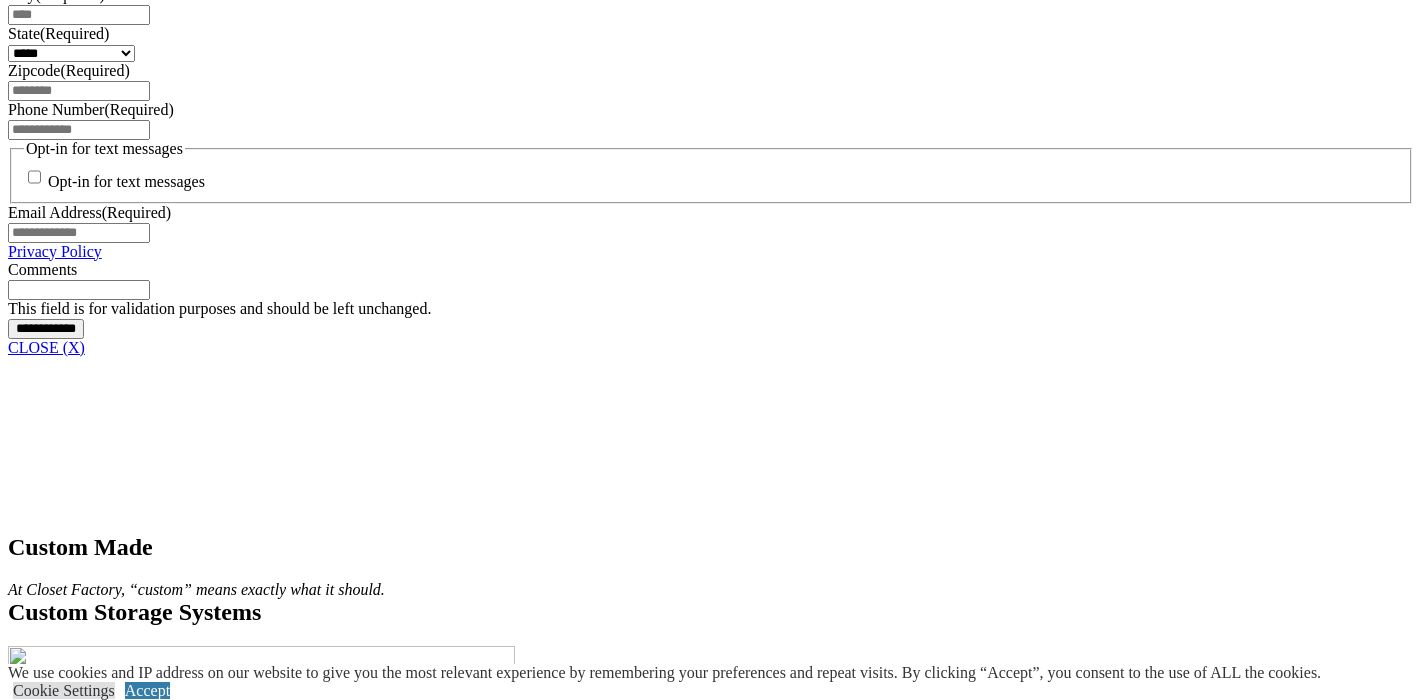 click at bounding box center (164, -154) 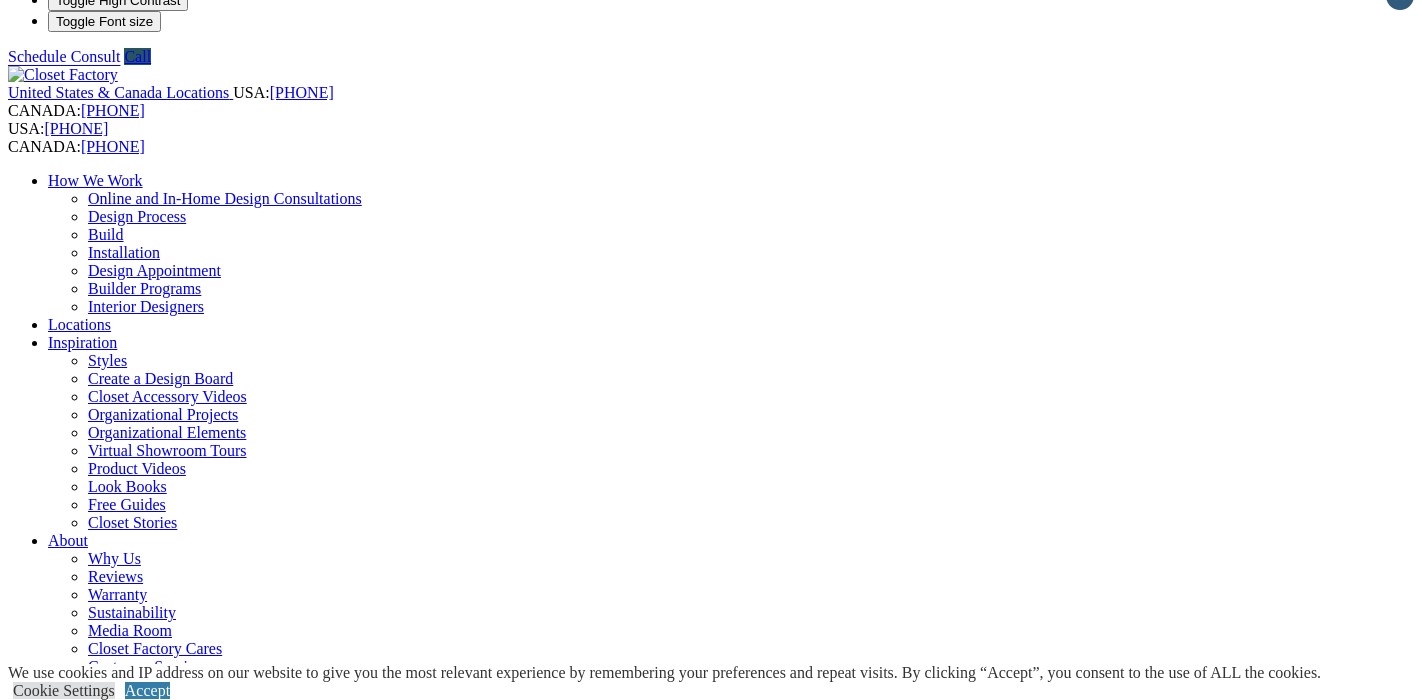 scroll, scrollTop: 0, scrollLeft: 0, axis: both 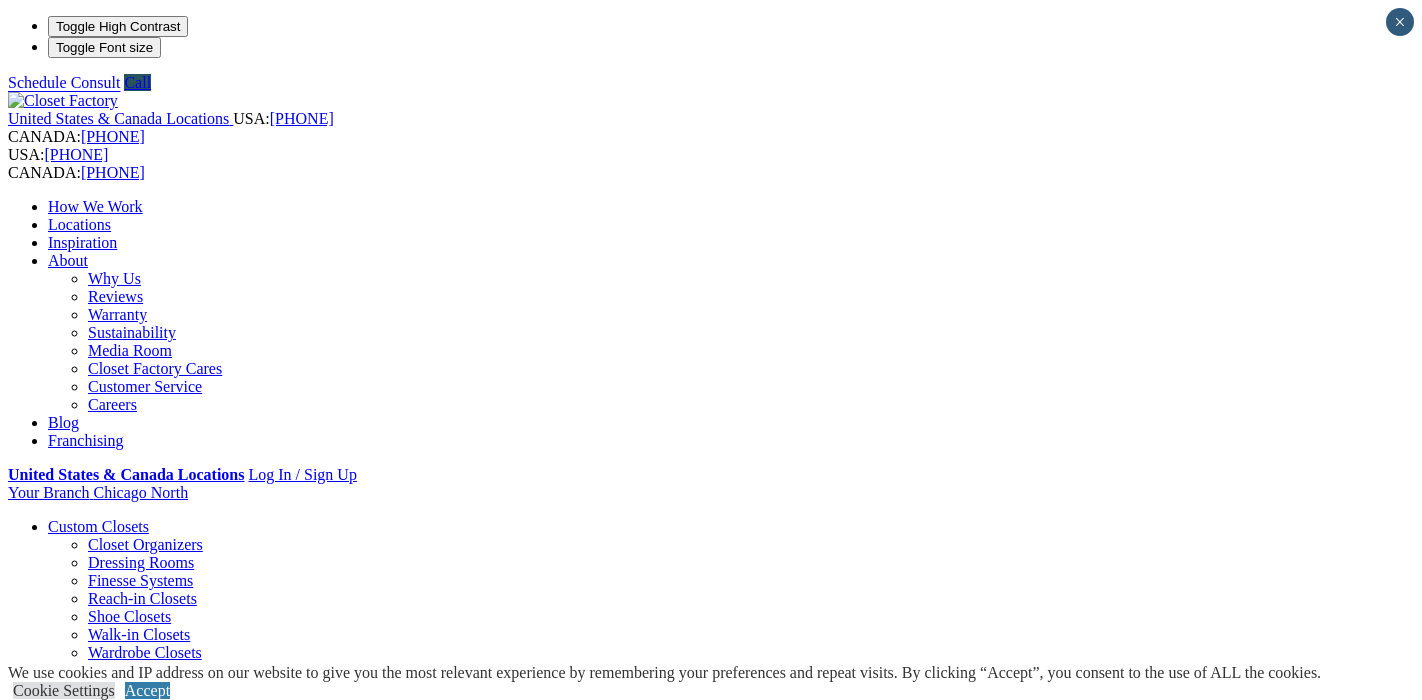 click on "Sustainability" at bounding box center (132, 332) 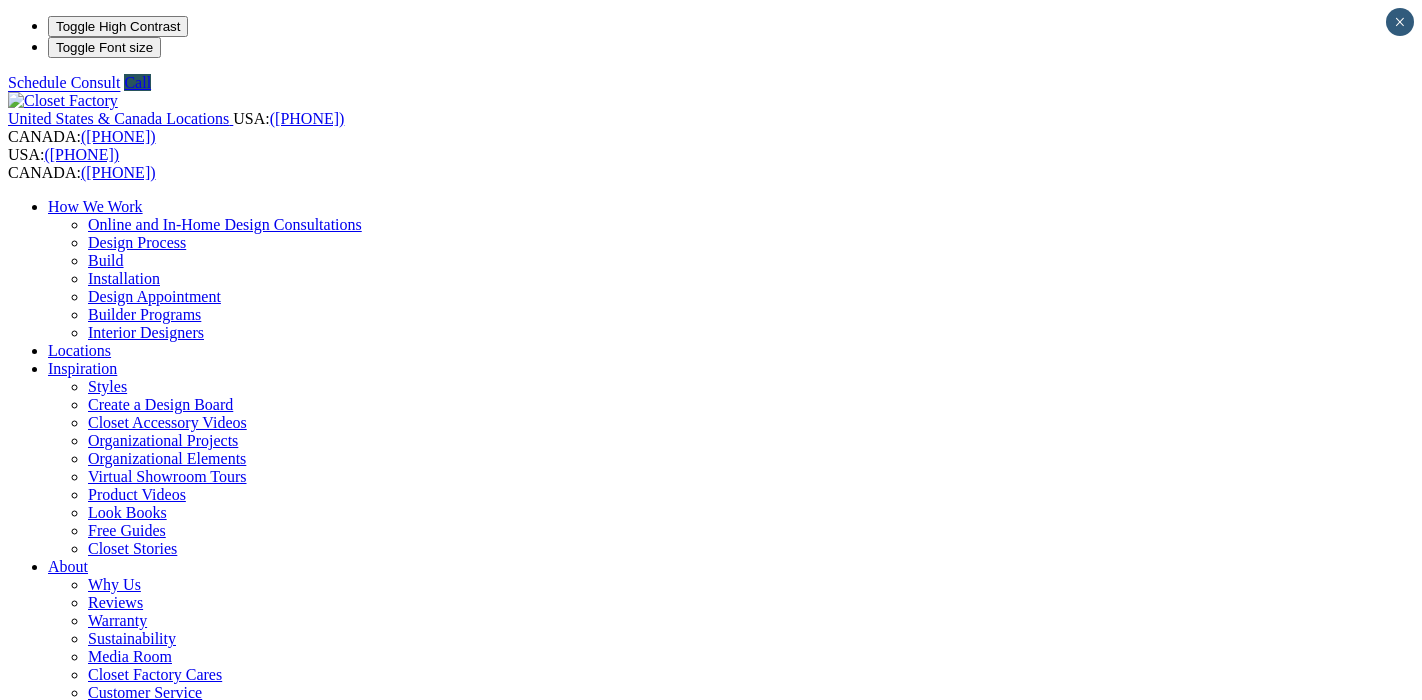 scroll, scrollTop: 0, scrollLeft: 0, axis: both 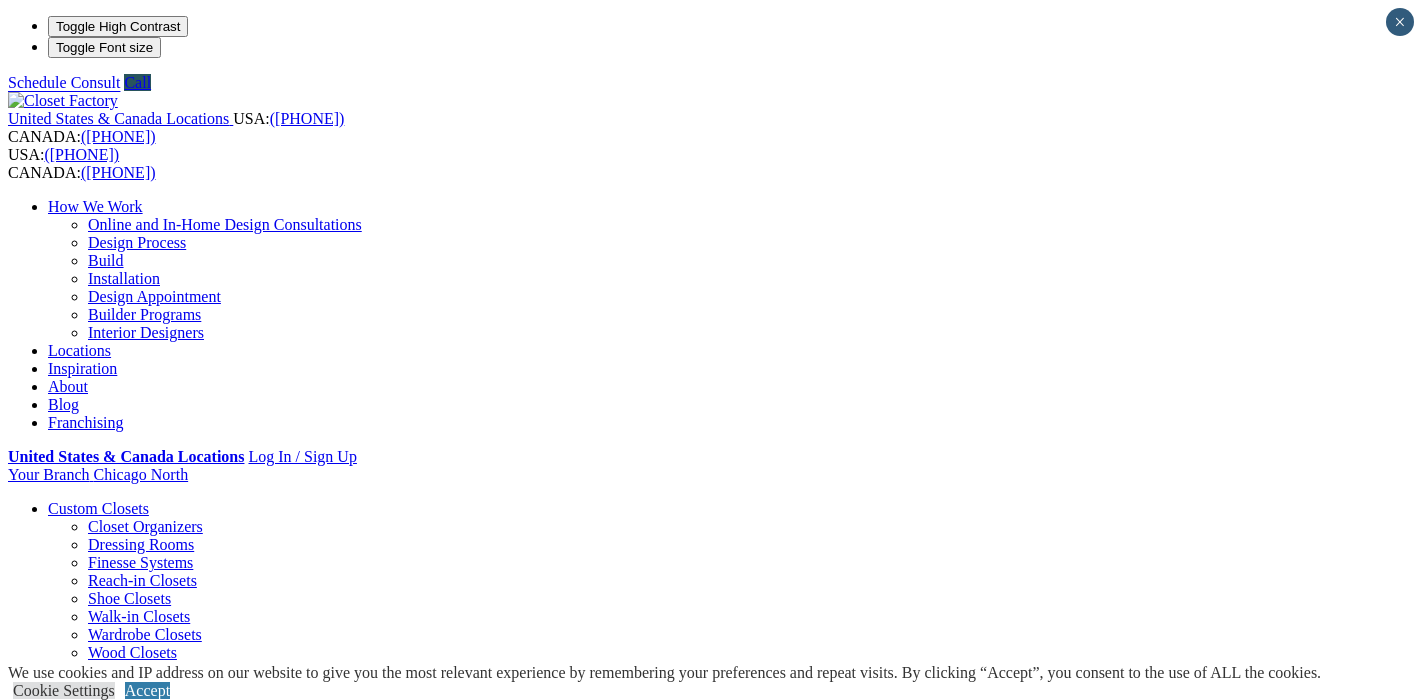 click on "Inspiration" at bounding box center (82, 368) 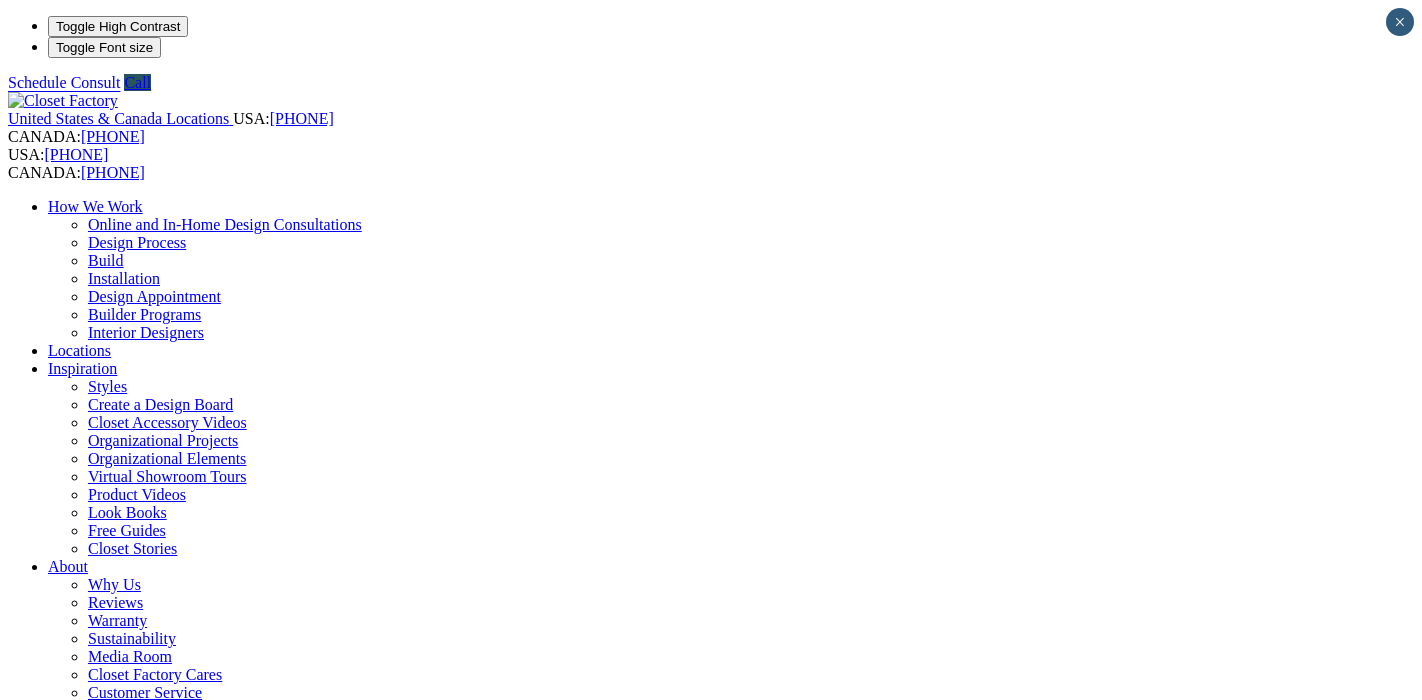 scroll, scrollTop: 0, scrollLeft: 0, axis: both 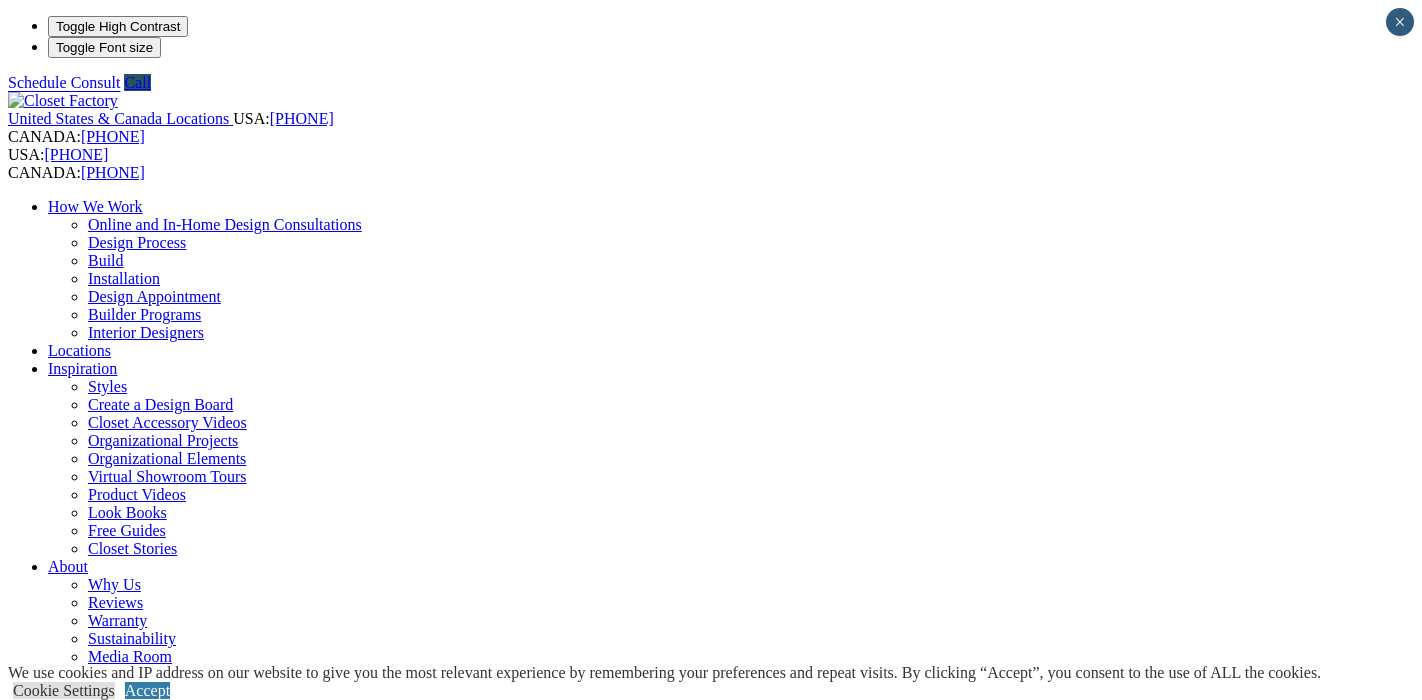 click on "Product Videos" at bounding box center (137, 494) 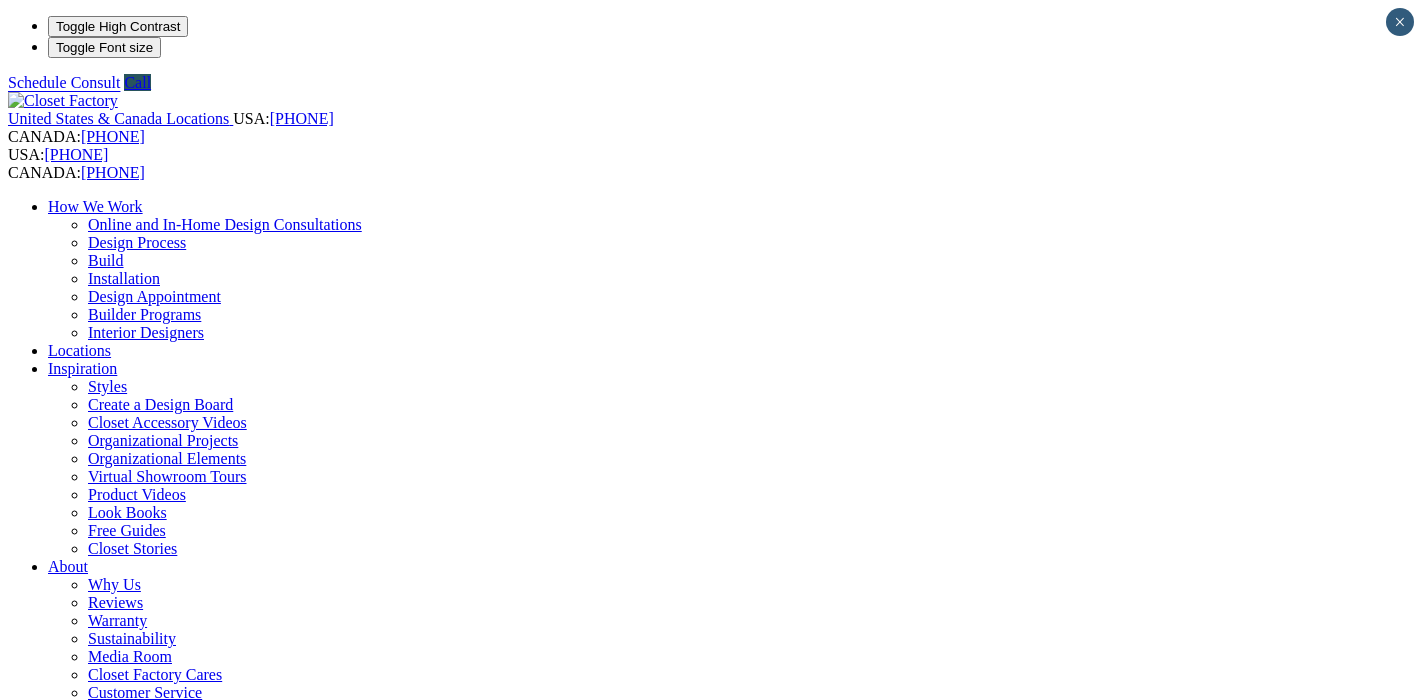 scroll, scrollTop: 0, scrollLeft: 0, axis: both 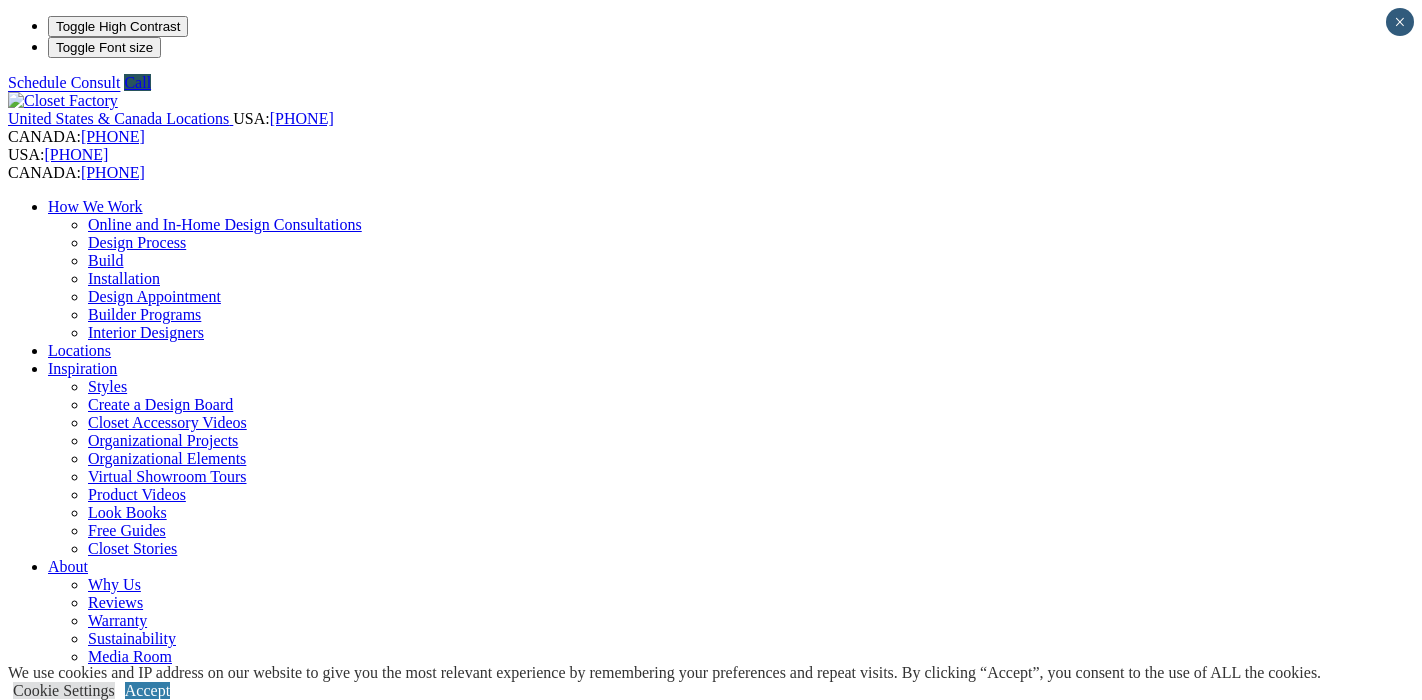 click on "Styles" at bounding box center [107, 386] 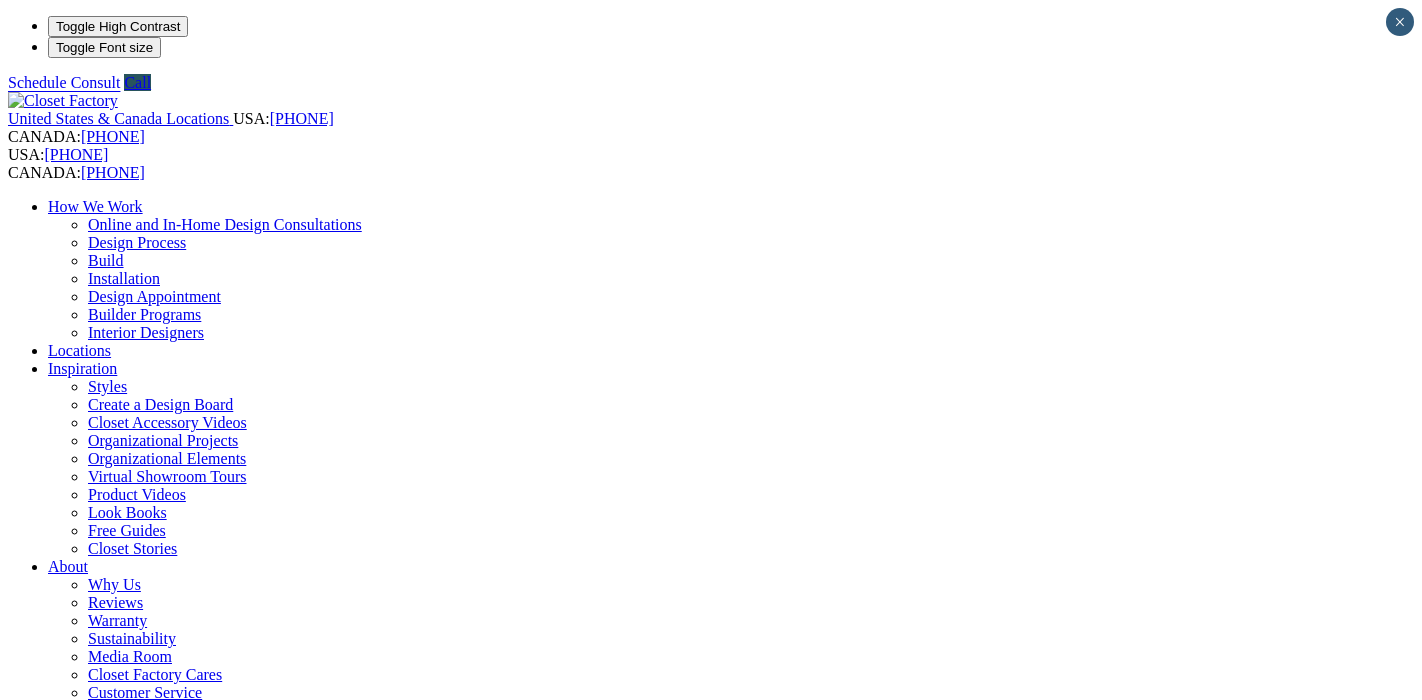 scroll, scrollTop: 0, scrollLeft: 0, axis: both 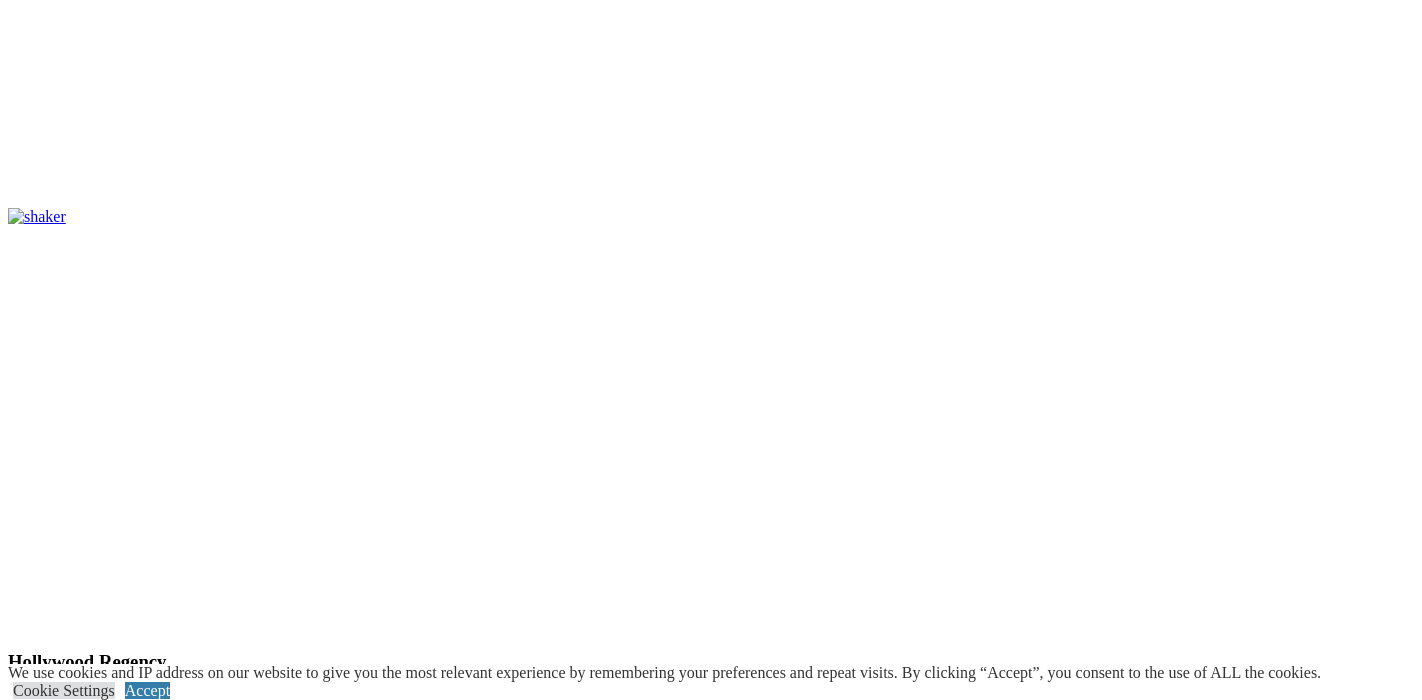 click on "About" at bounding box center [68, 5723] 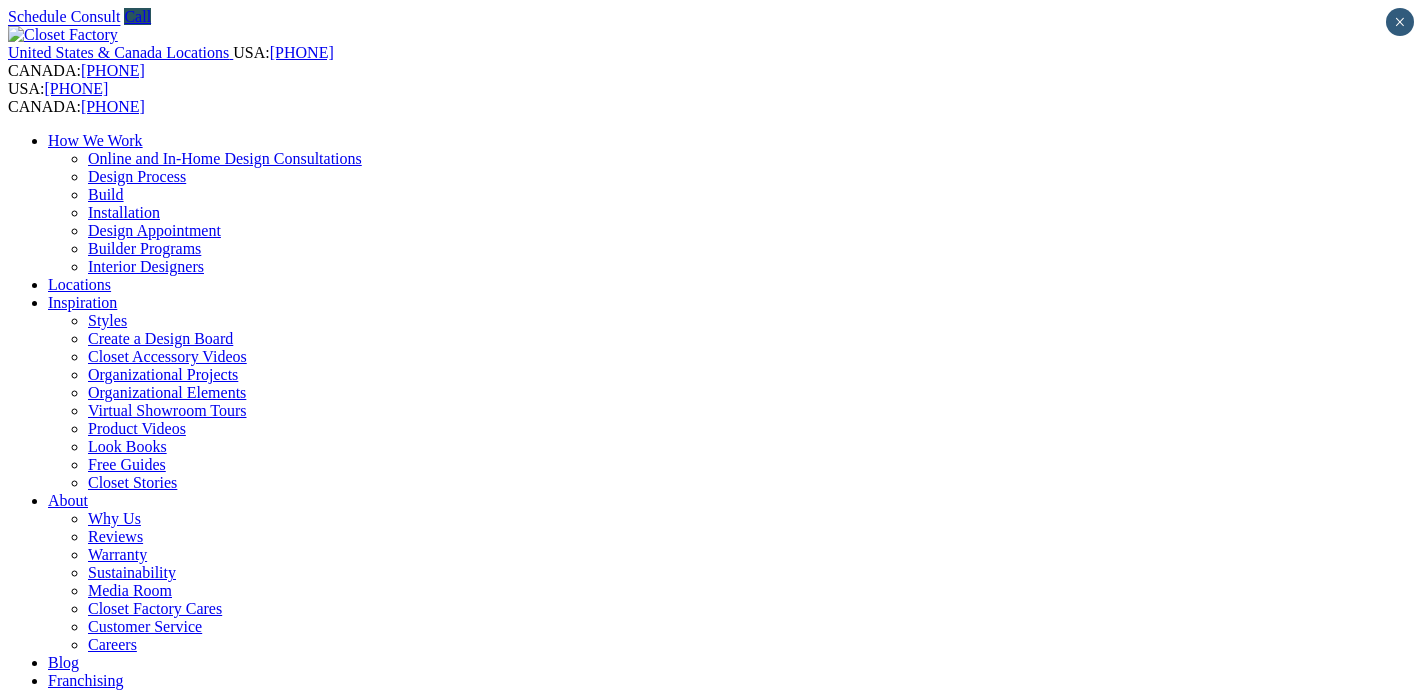 scroll, scrollTop: 0, scrollLeft: 0, axis: both 